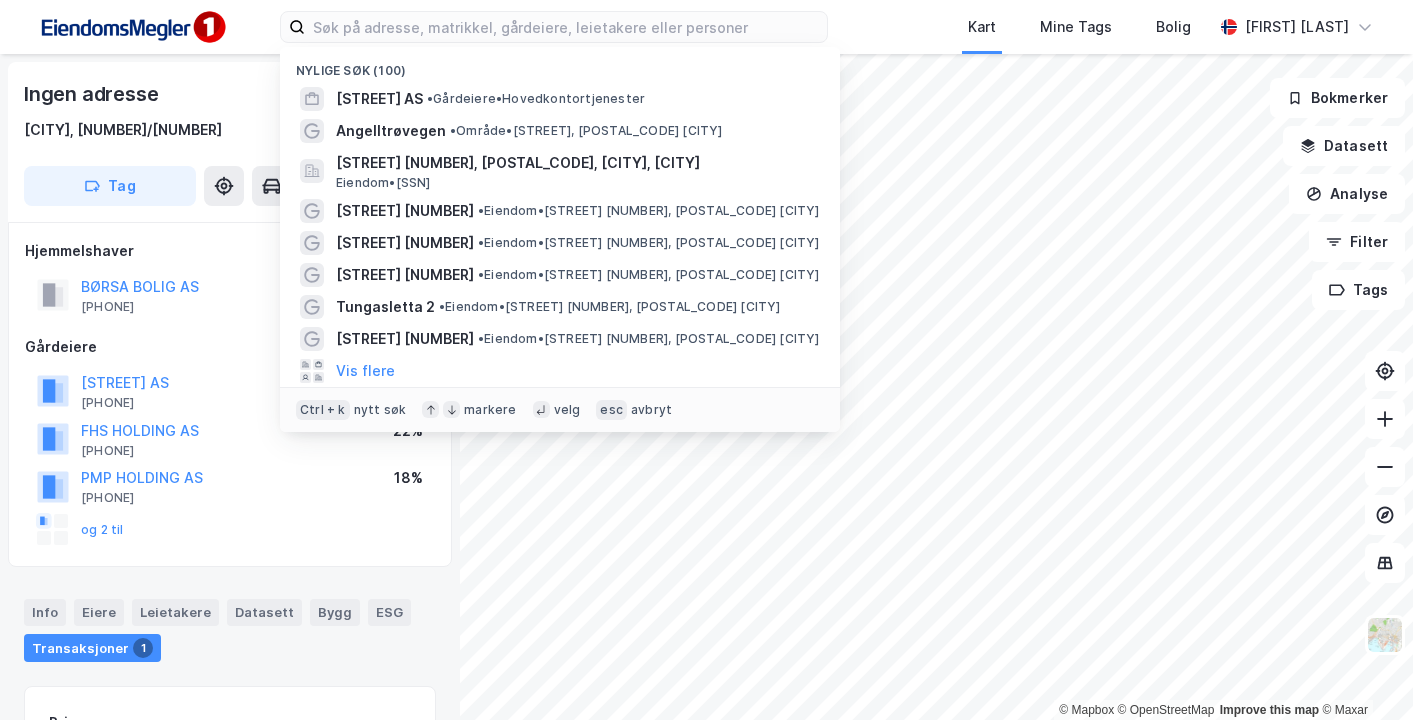 click at bounding box center (566, 27) 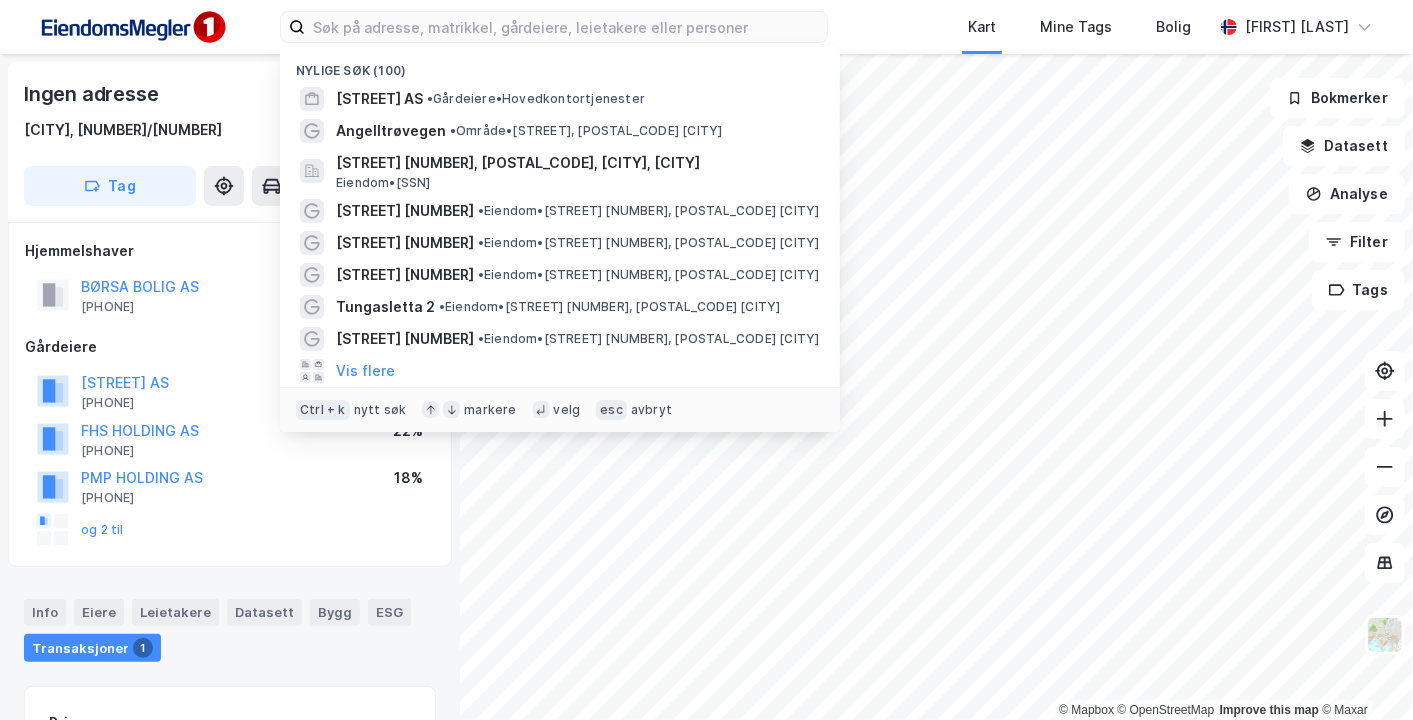scroll, scrollTop: 28, scrollLeft: 0, axis: vertical 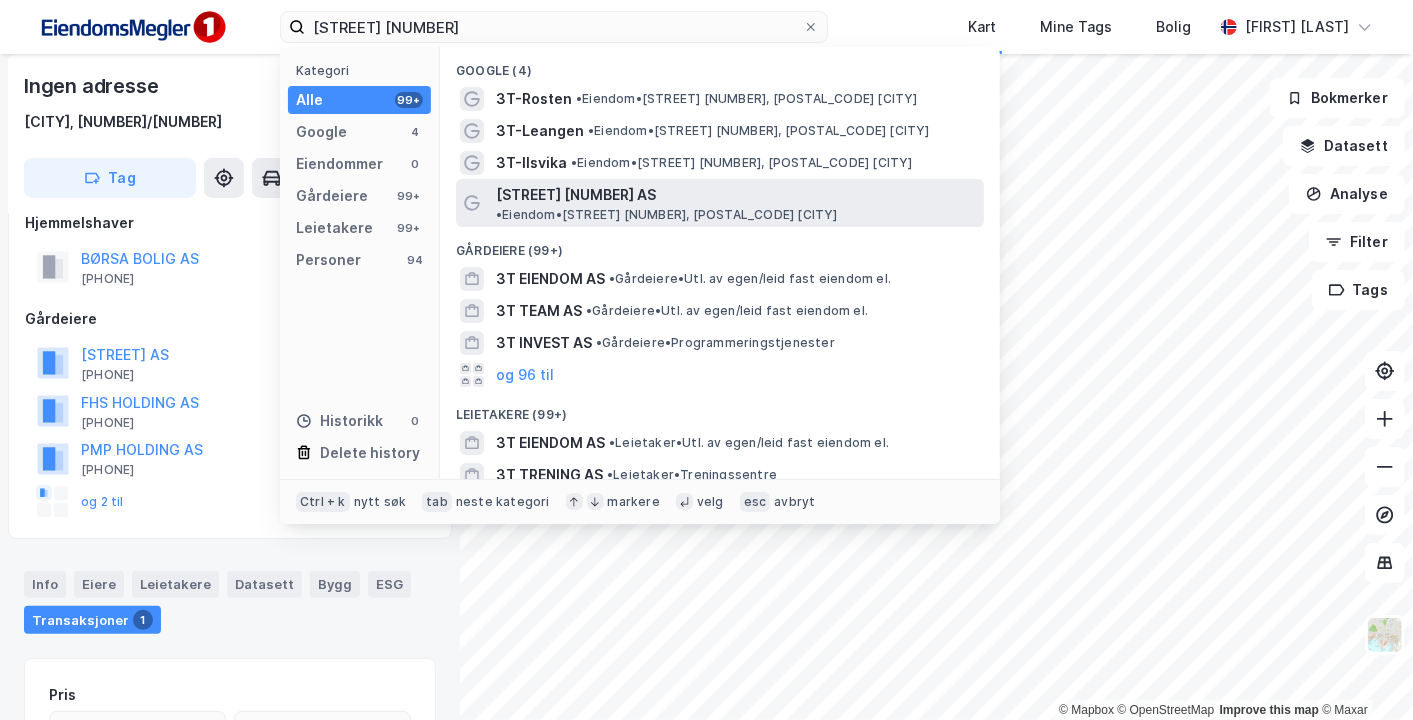 type on "[STREET] [NUMBER]" 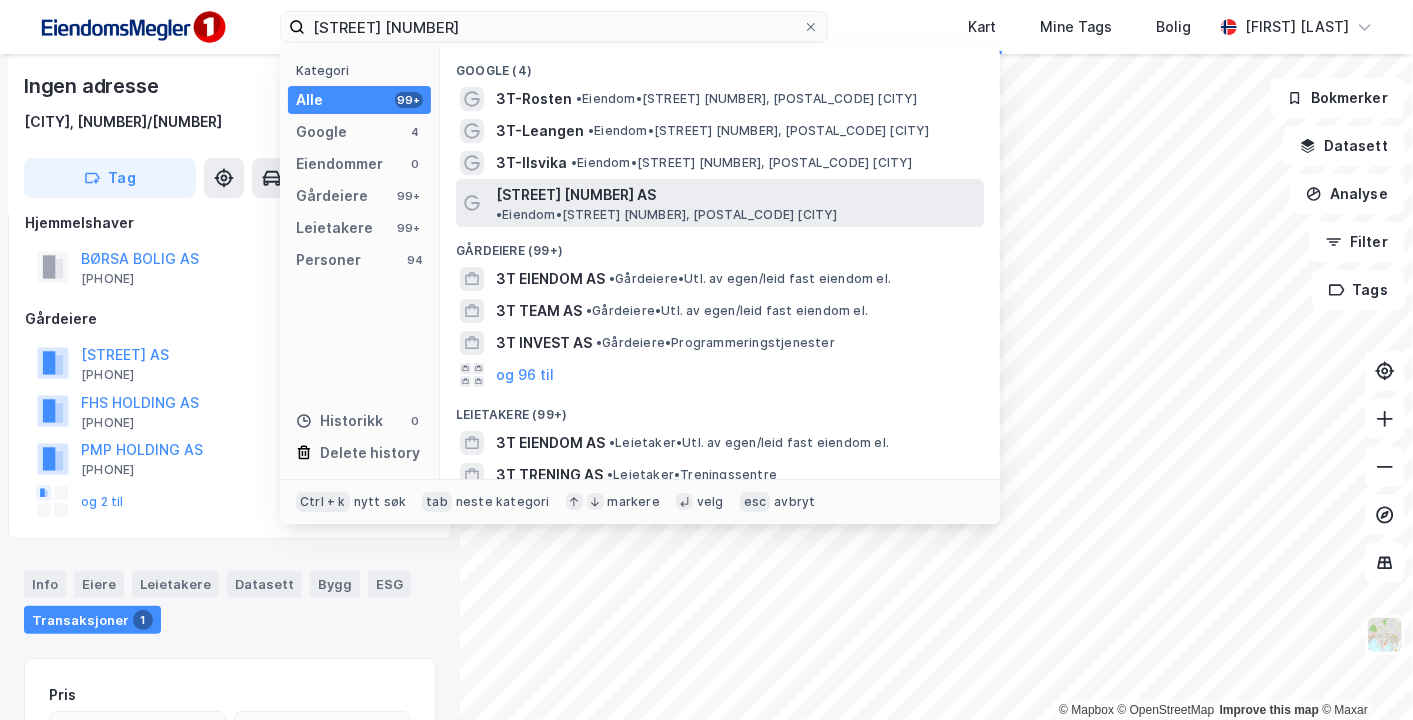 click on "[STREET] [NUMBER] AS" at bounding box center [576, 195] 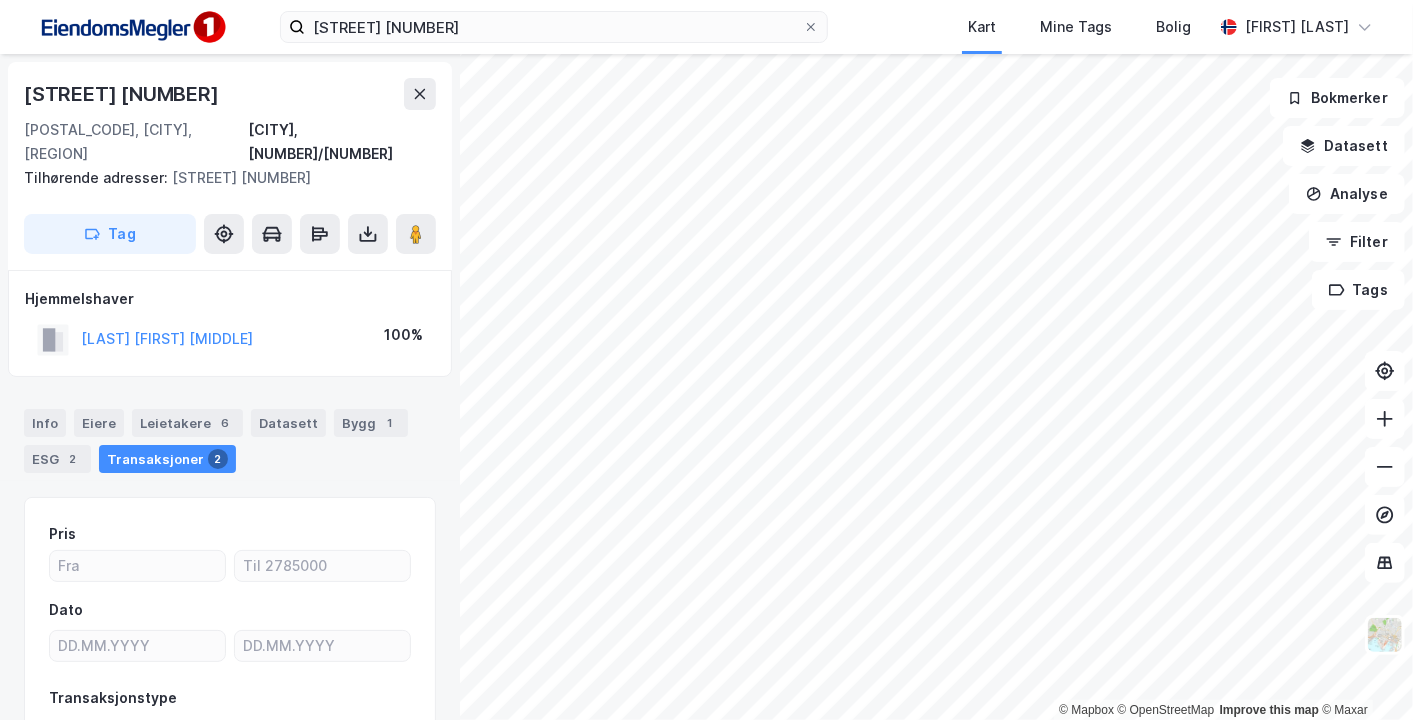 scroll, scrollTop: 28, scrollLeft: 0, axis: vertical 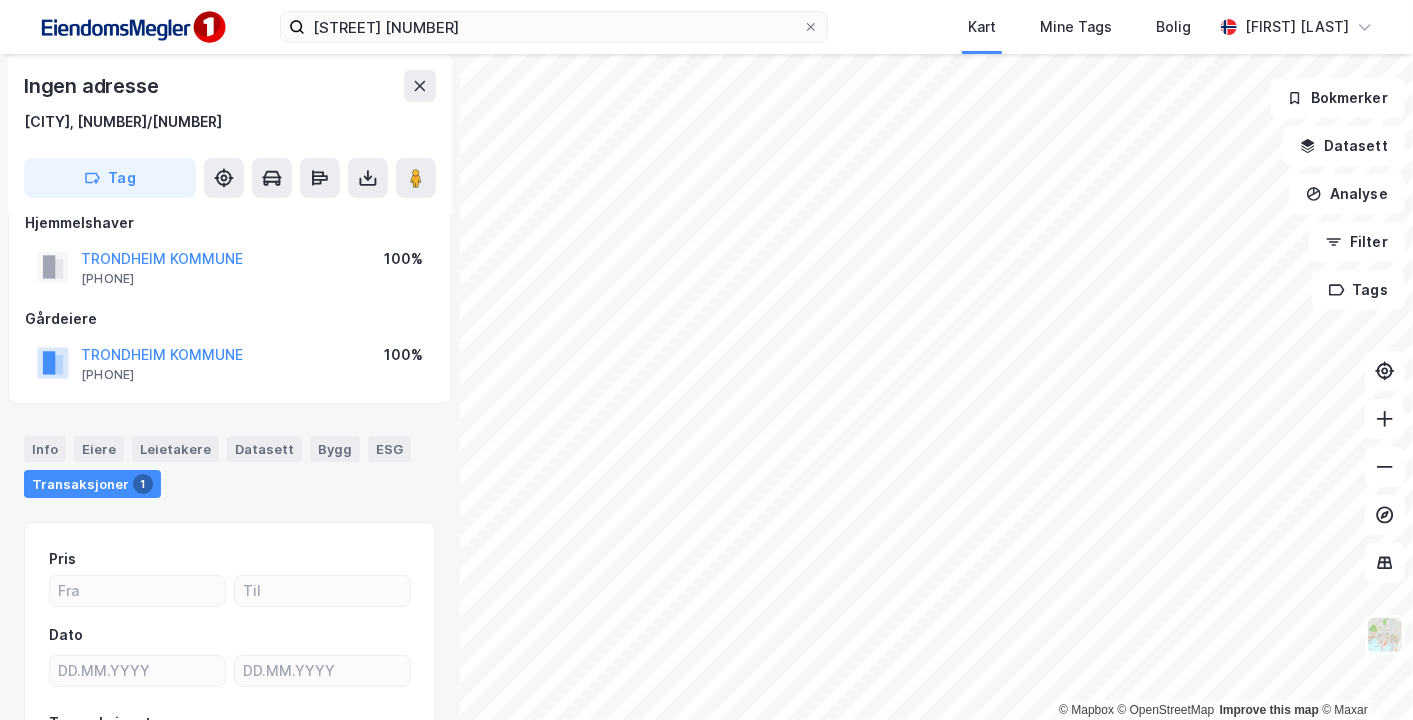 click on "Ingen adresse [CITY], [NUMBER]/[NUMBER] Tag Hjemmelshaver [CITY] [PHONE] 100% Gårdeiere [CITY] [PHONE] 100% Info Eiere Leietakere Datasett Bygg ESG Transaksjoner 1 Pris Dato Transaksjonstype Tinglysninger Aksjetransaksjon Transaksjoner (1) Bokmerker Datasett Analyse Filter Tags" at bounding box center (706, 360) 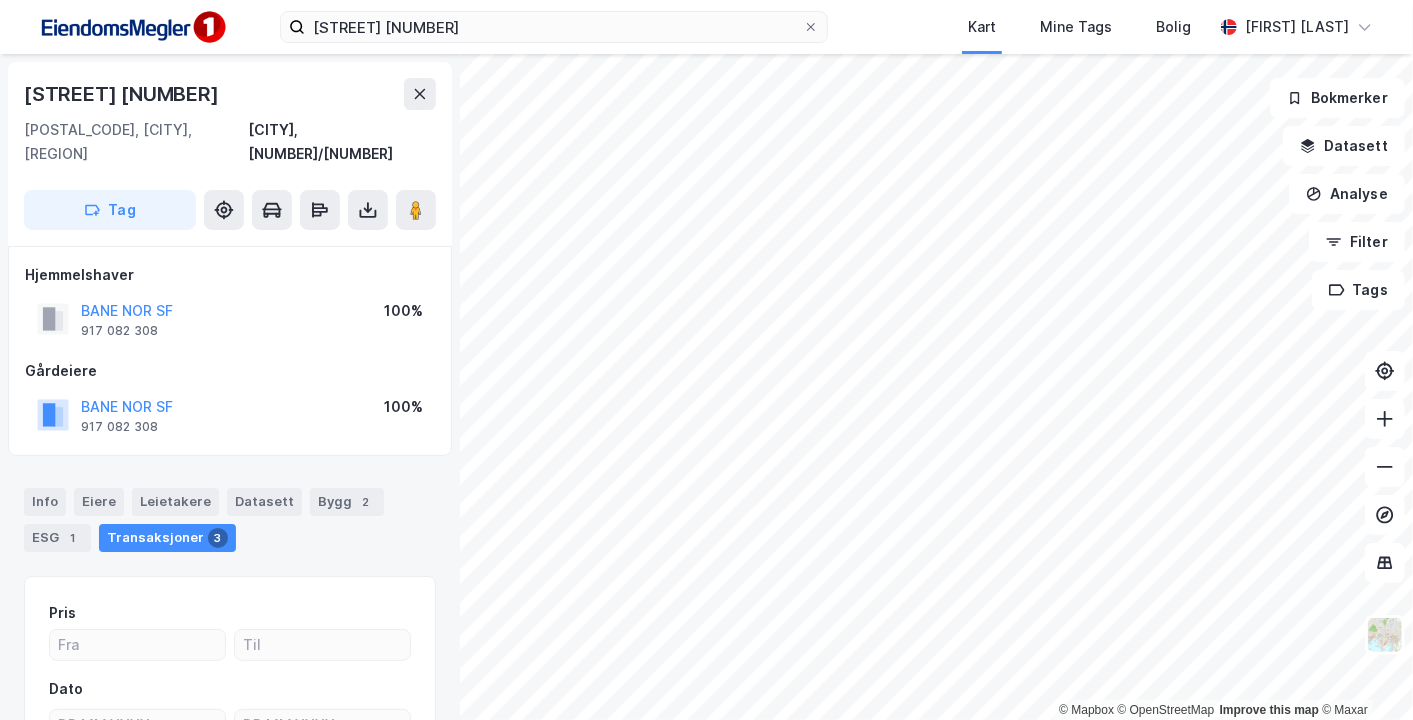 scroll, scrollTop: 28, scrollLeft: 0, axis: vertical 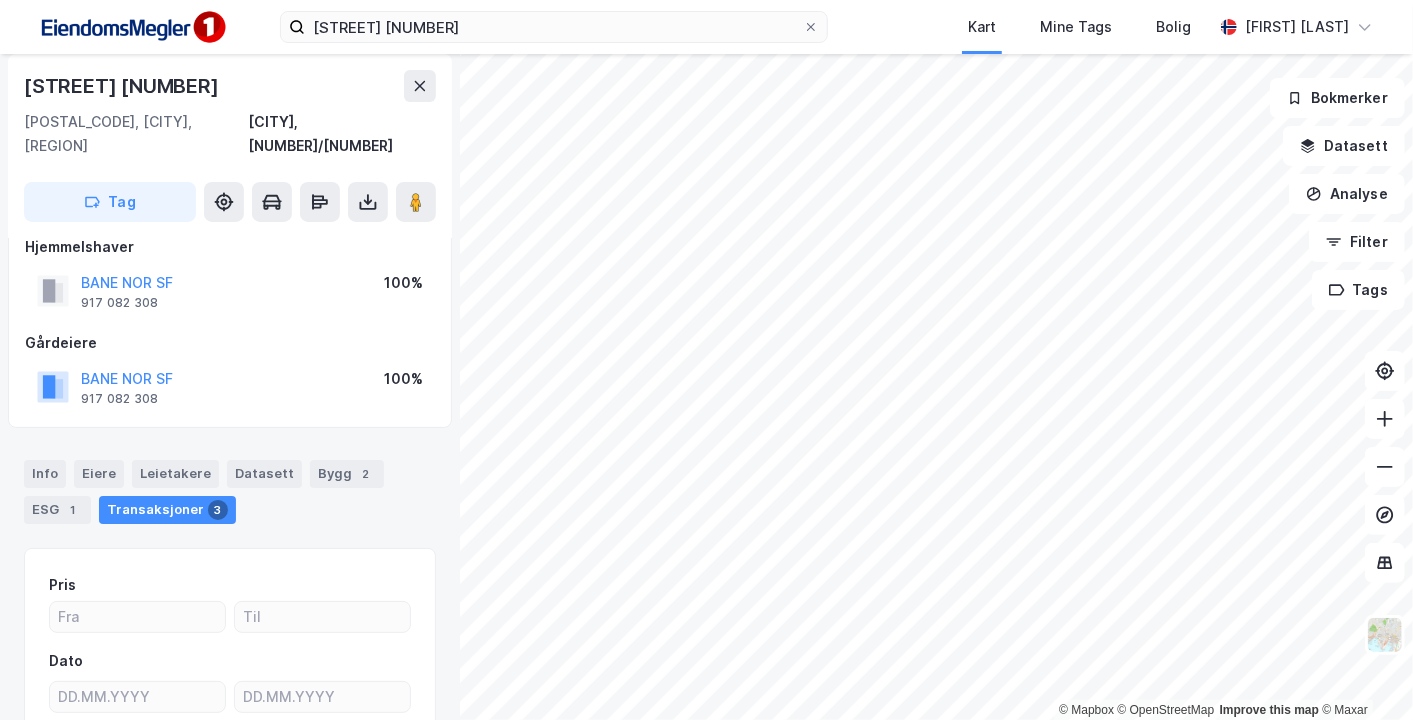 click on "Pris Dato Transaksjonstype Tinglysninger Aksjetransaksjon" at bounding box center [230, 699] 